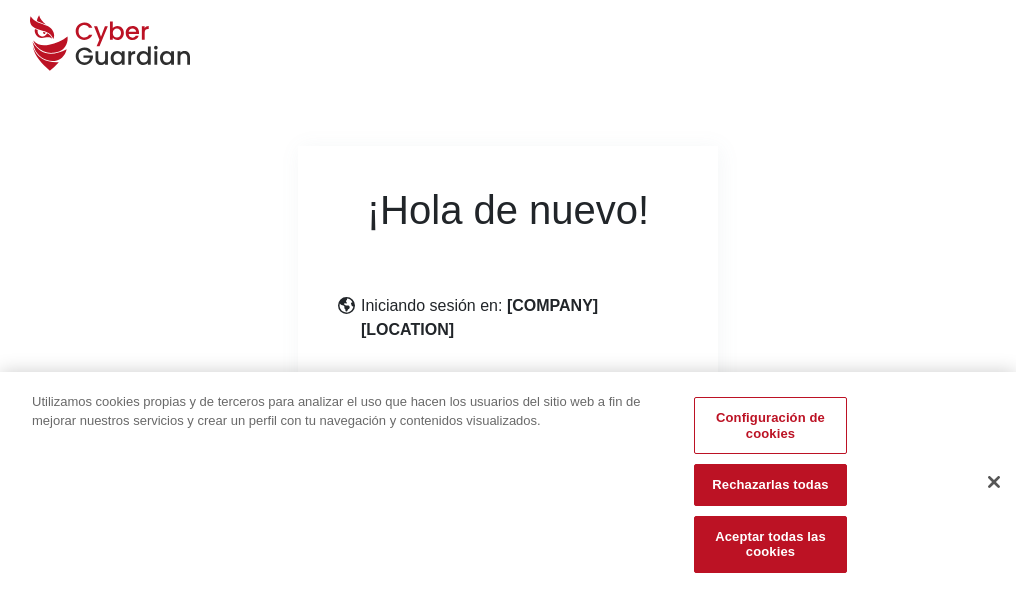 scroll, scrollTop: 245, scrollLeft: 0, axis: vertical 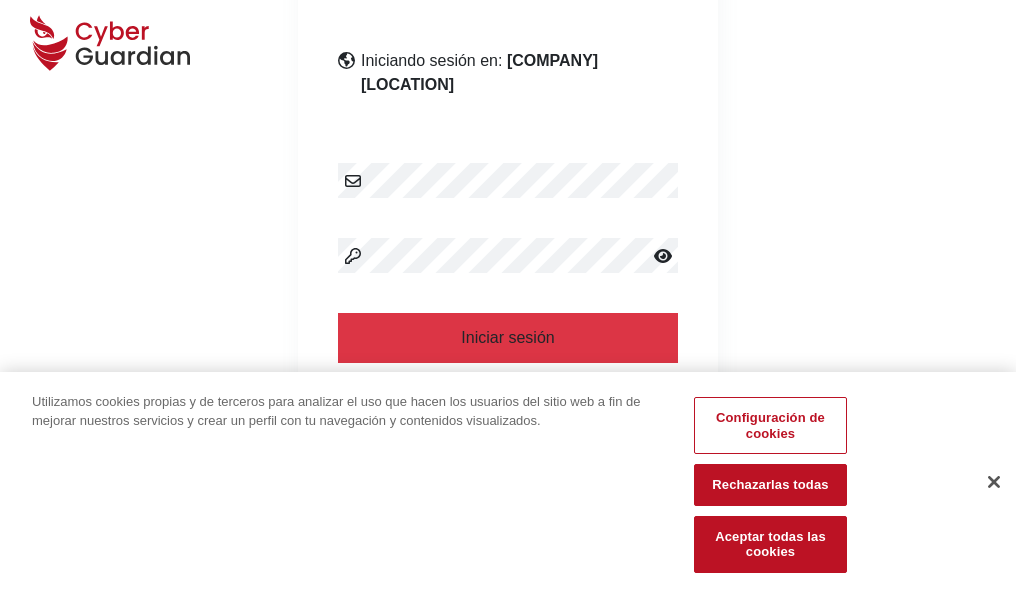 click at bounding box center [994, 482] 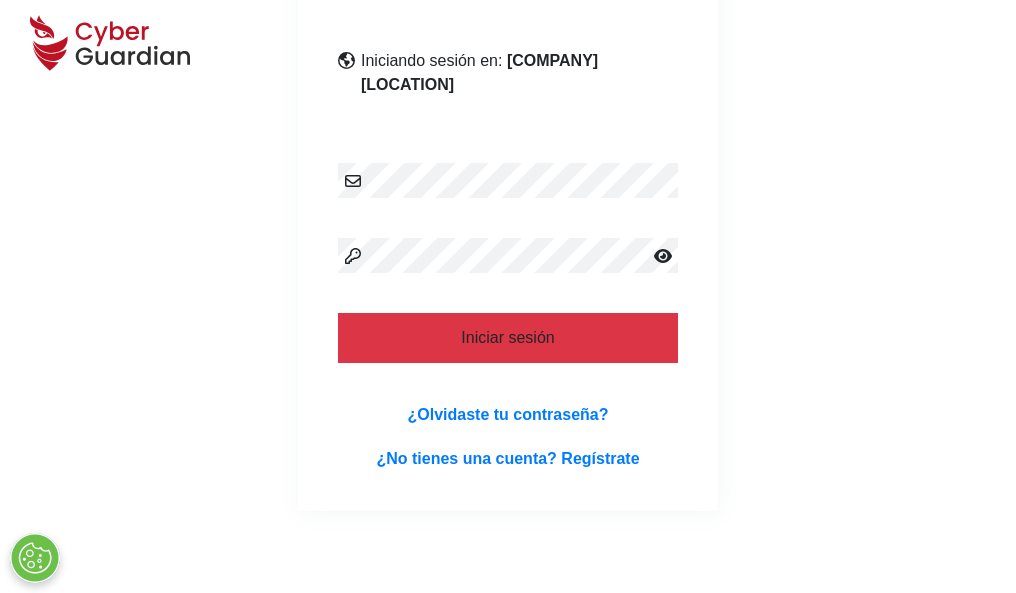 scroll, scrollTop: 389, scrollLeft: 0, axis: vertical 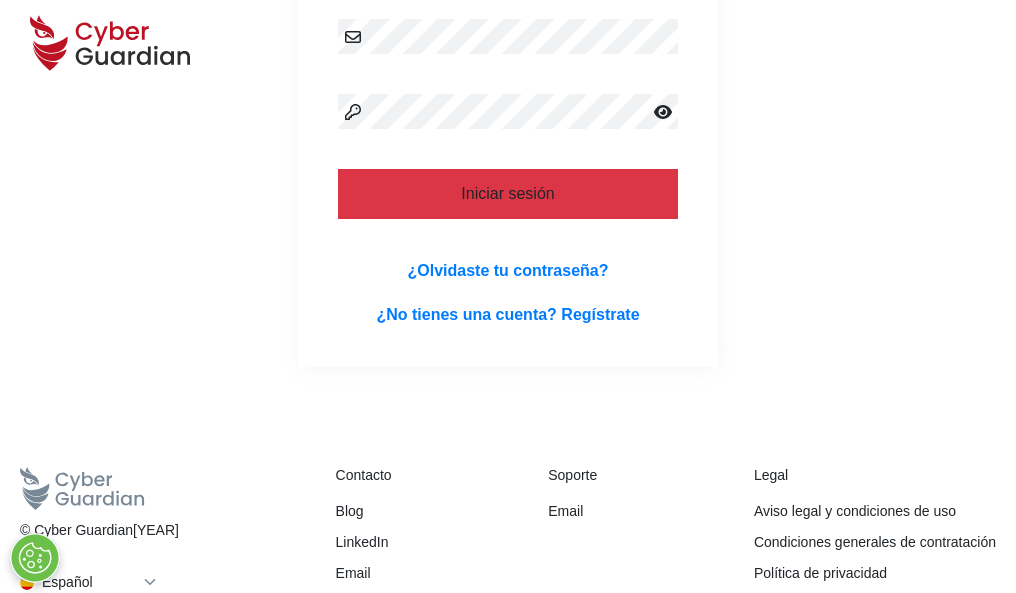 type 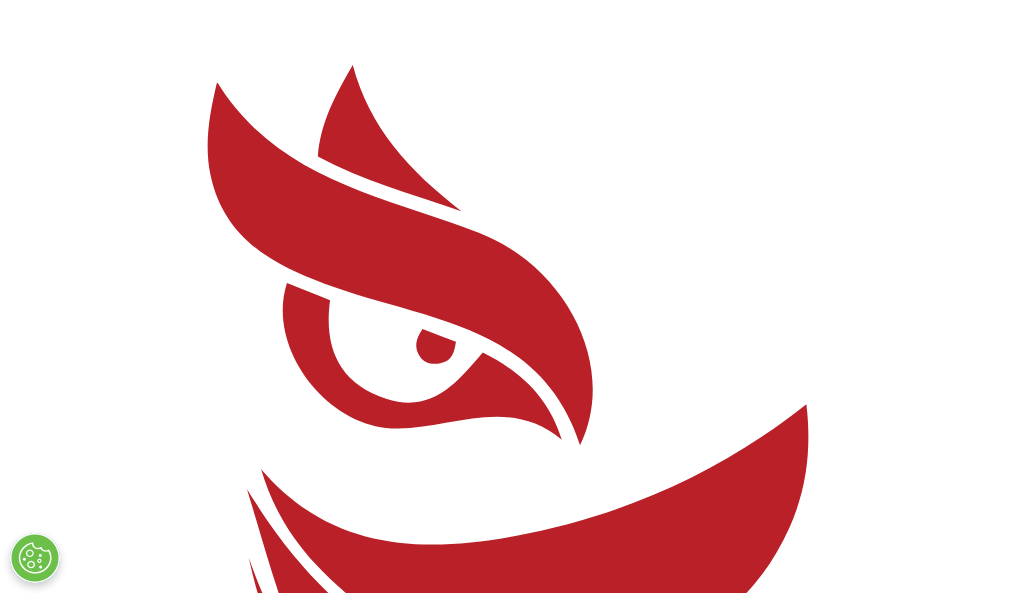 scroll, scrollTop: 0, scrollLeft: 0, axis: both 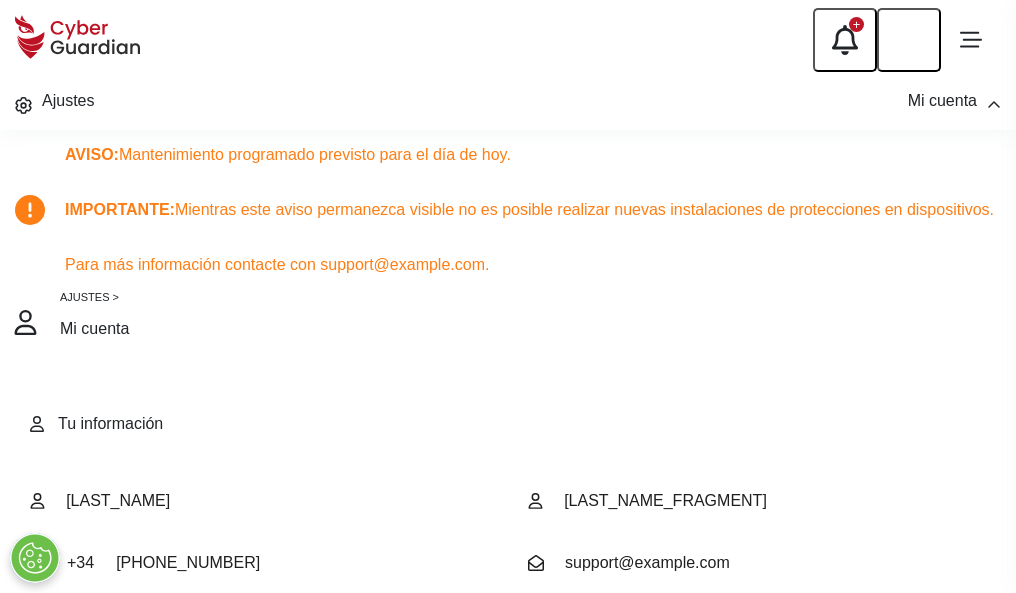 click at bounding box center (88, 704) 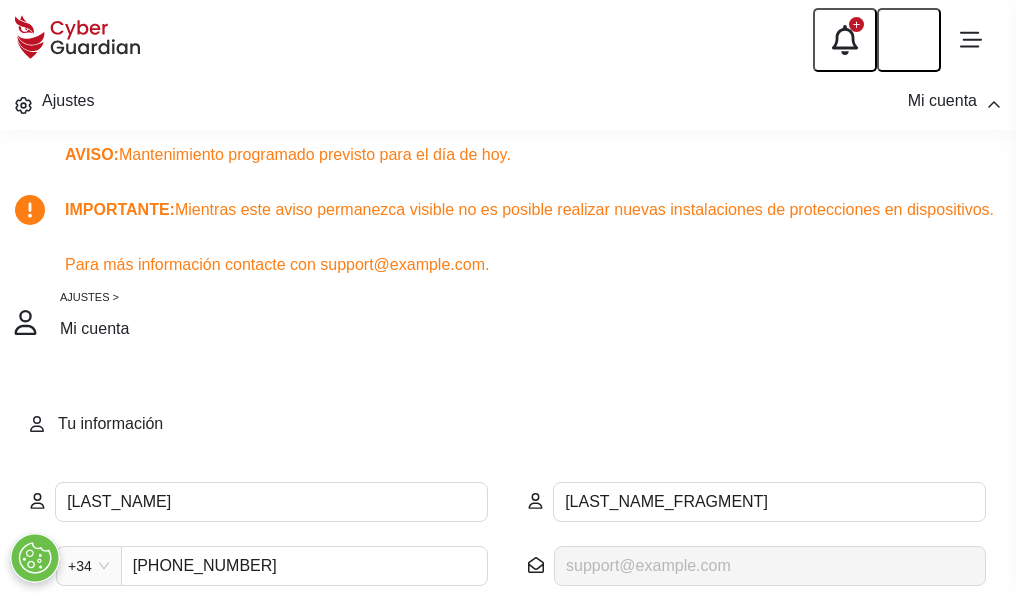 scroll, scrollTop: 199, scrollLeft: 0, axis: vertical 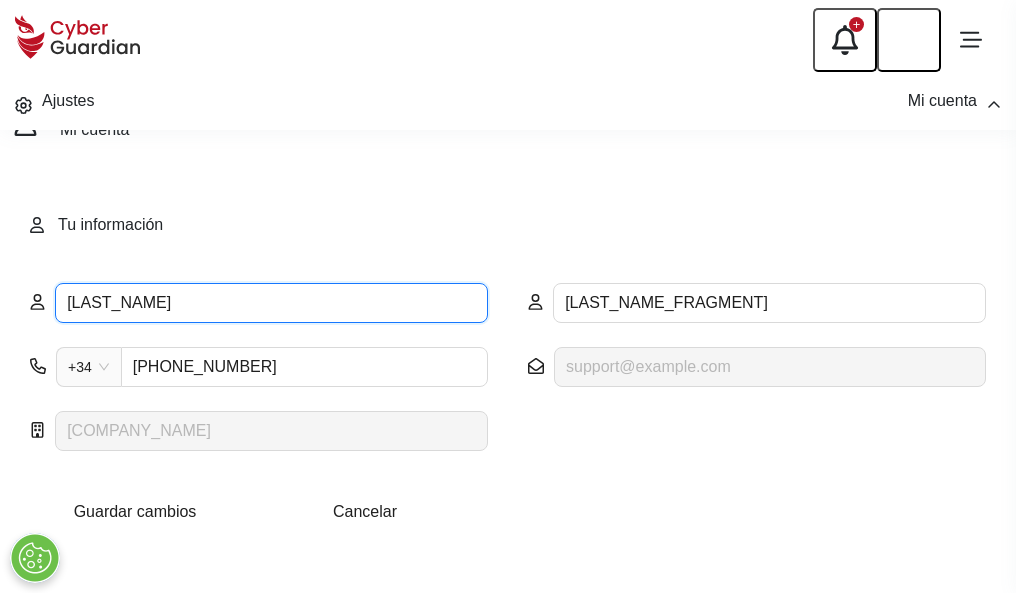click on "ROQUE" at bounding box center [271, 303] 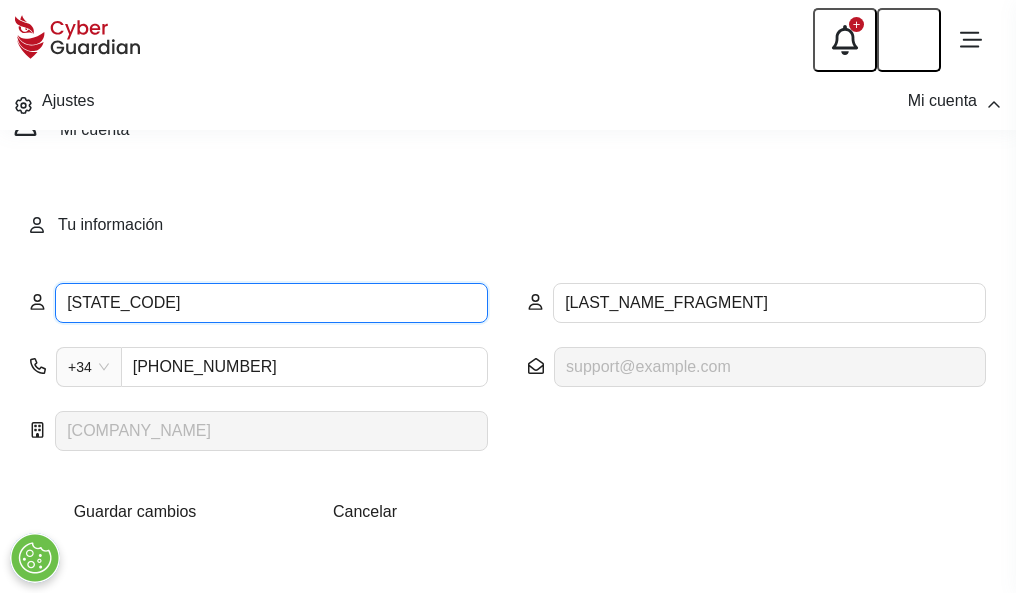 type on "R" 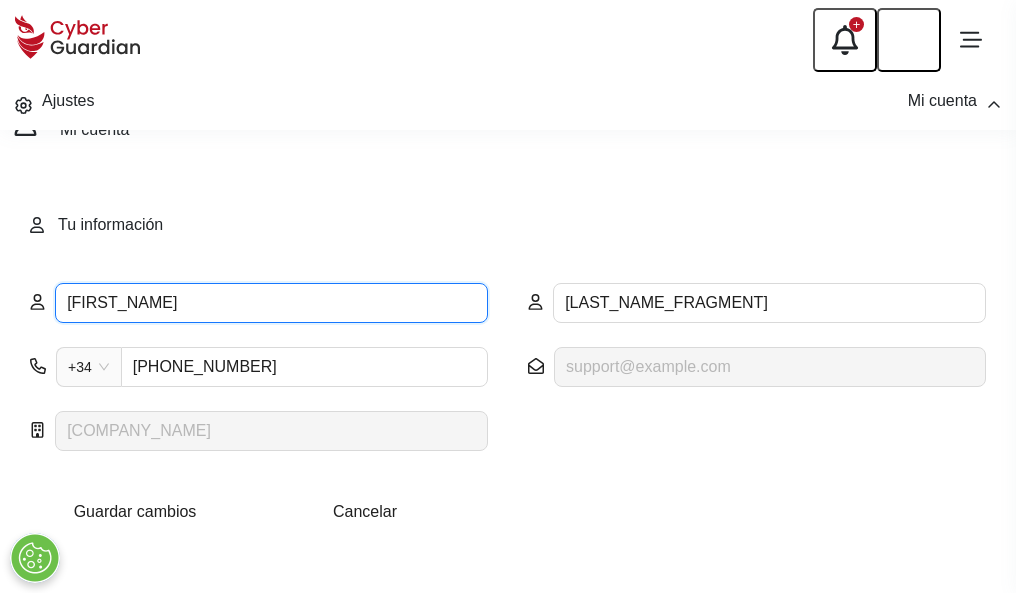 type on "Felix" 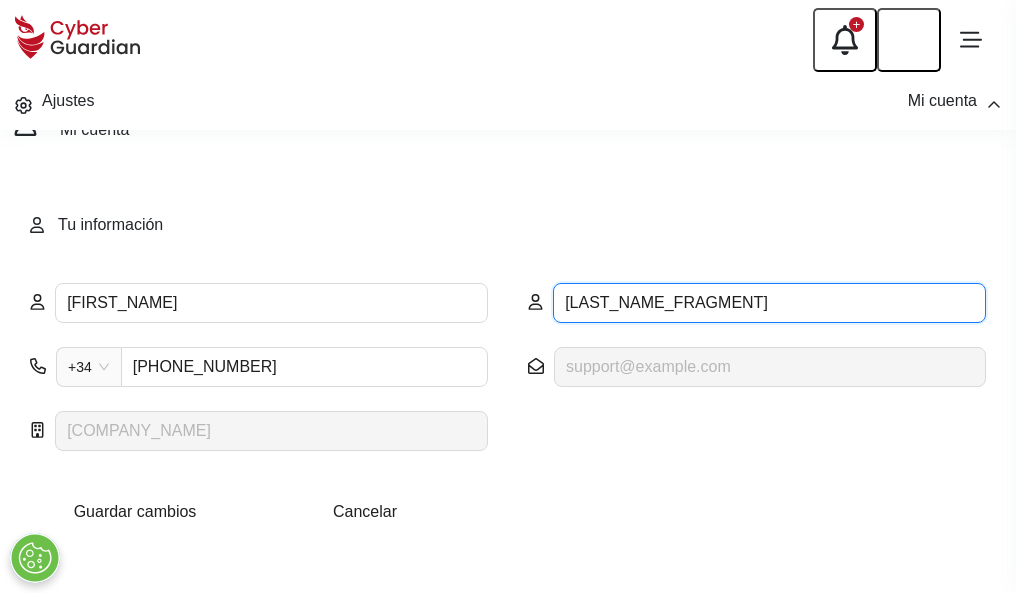 click on "MATEOS" at bounding box center [769, 303] 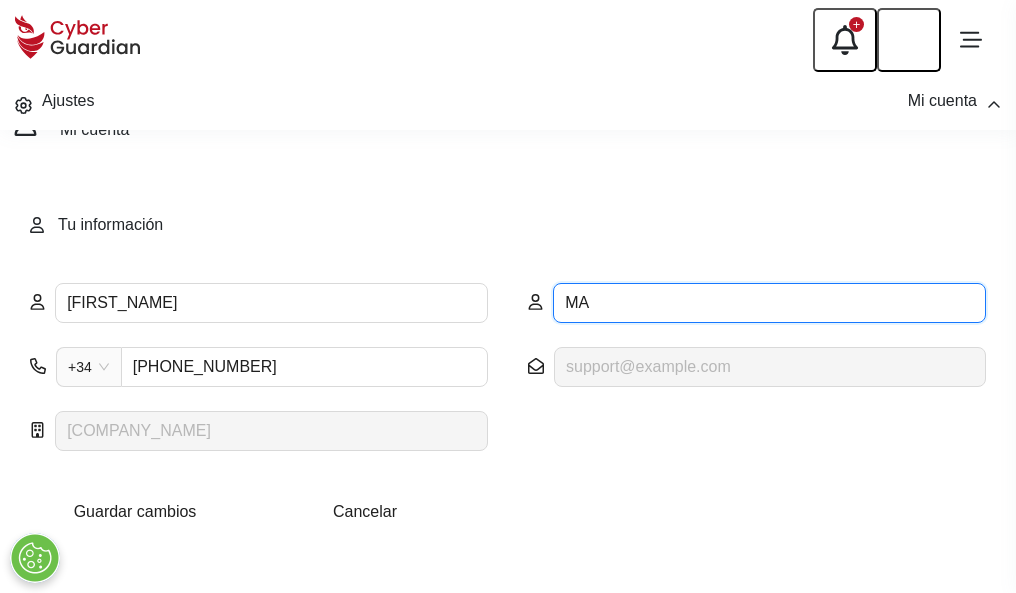 type on "M" 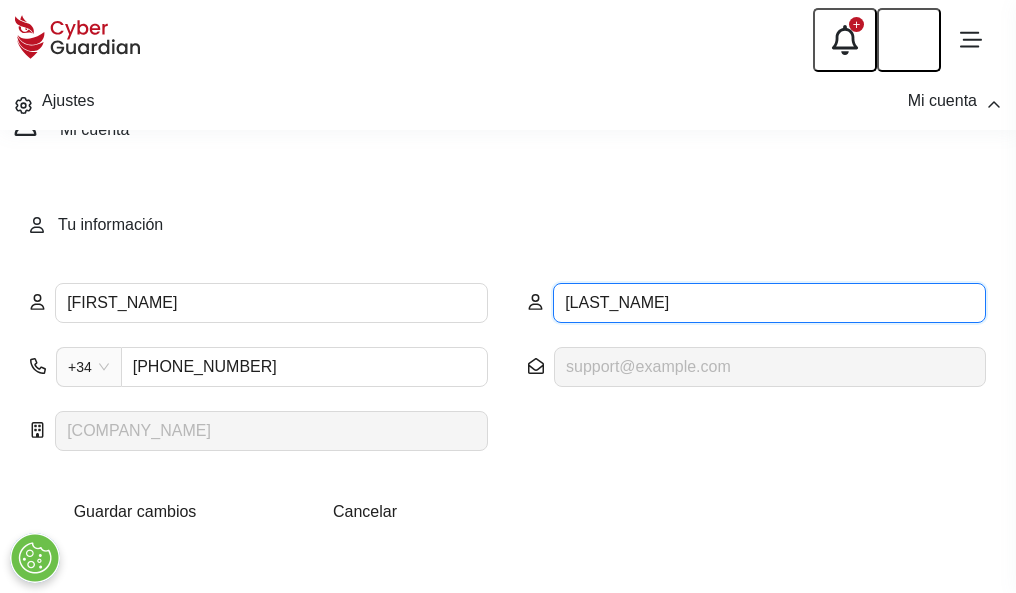 type on "Cañizares" 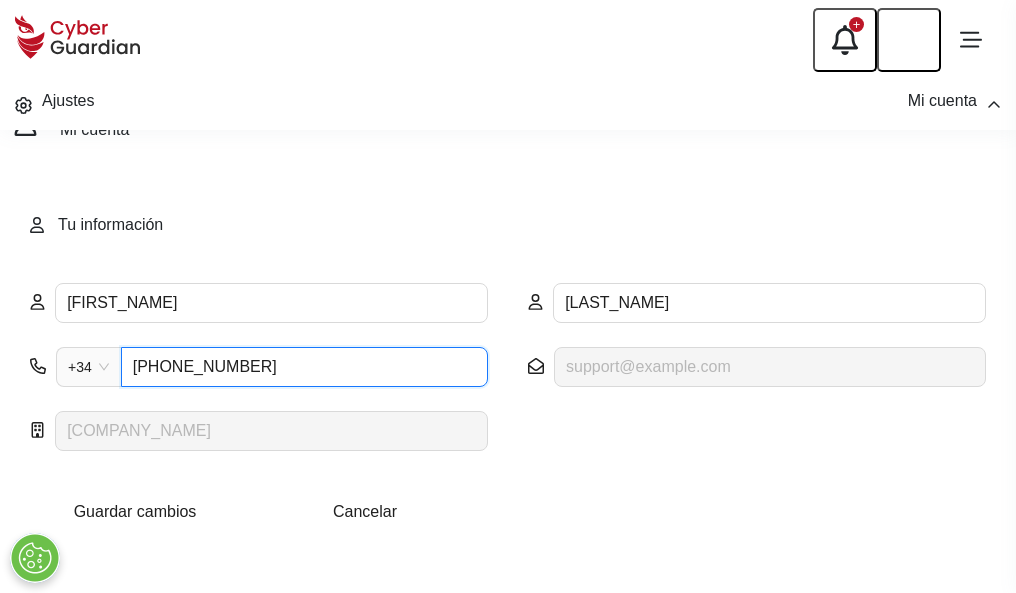 click on "848594220" at bounding box center (304, 367) 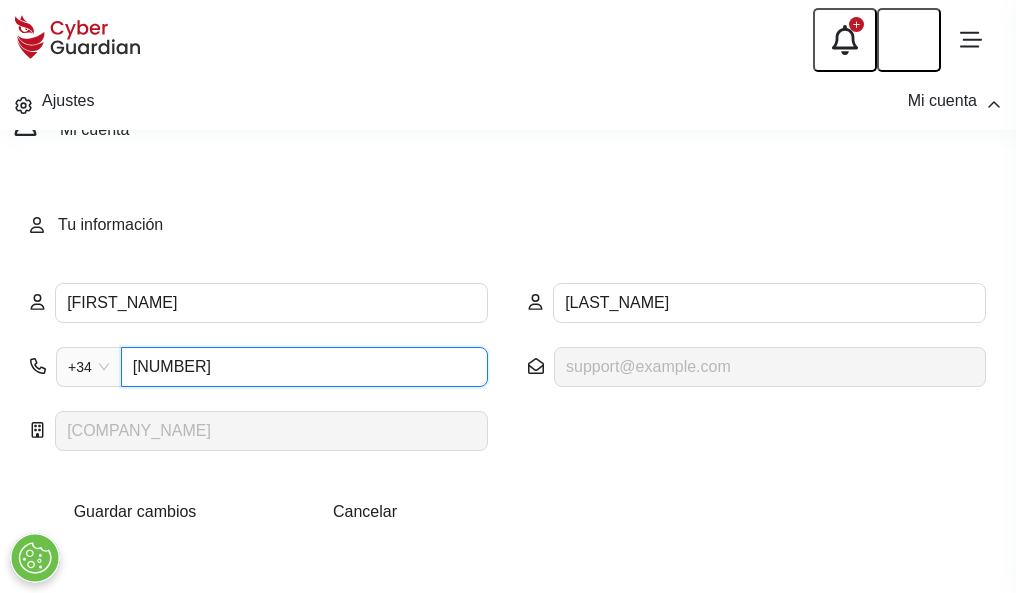 type on "8" 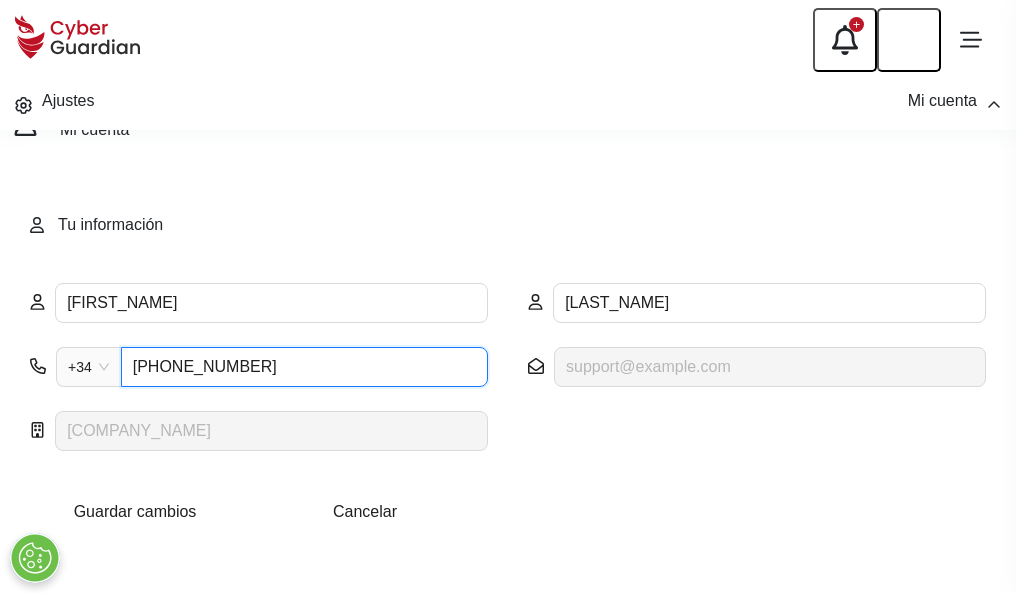 type on "887260376" 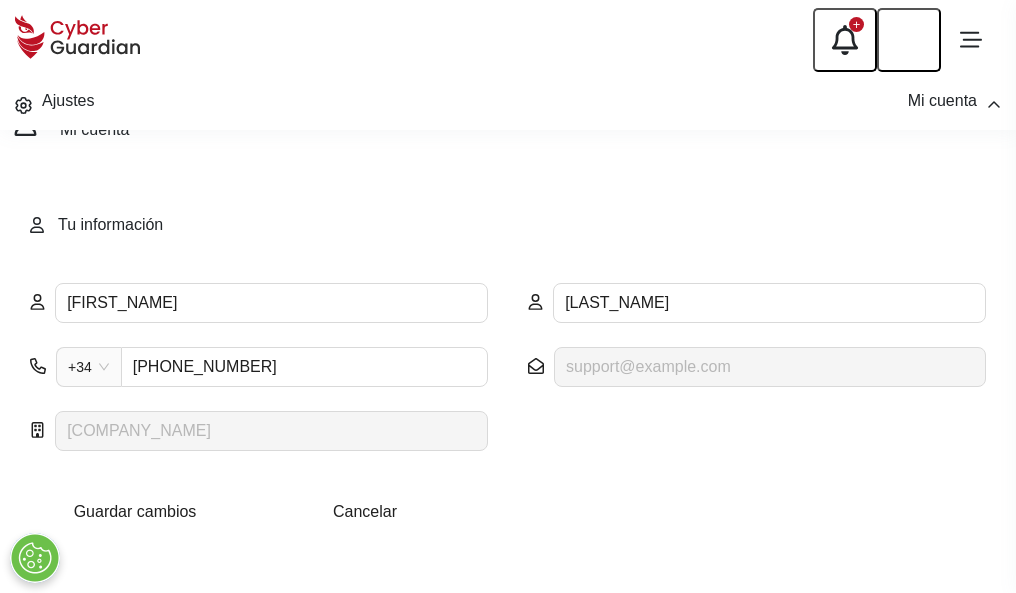 click on "Guardar cambios" at bounding box center (135, 511) 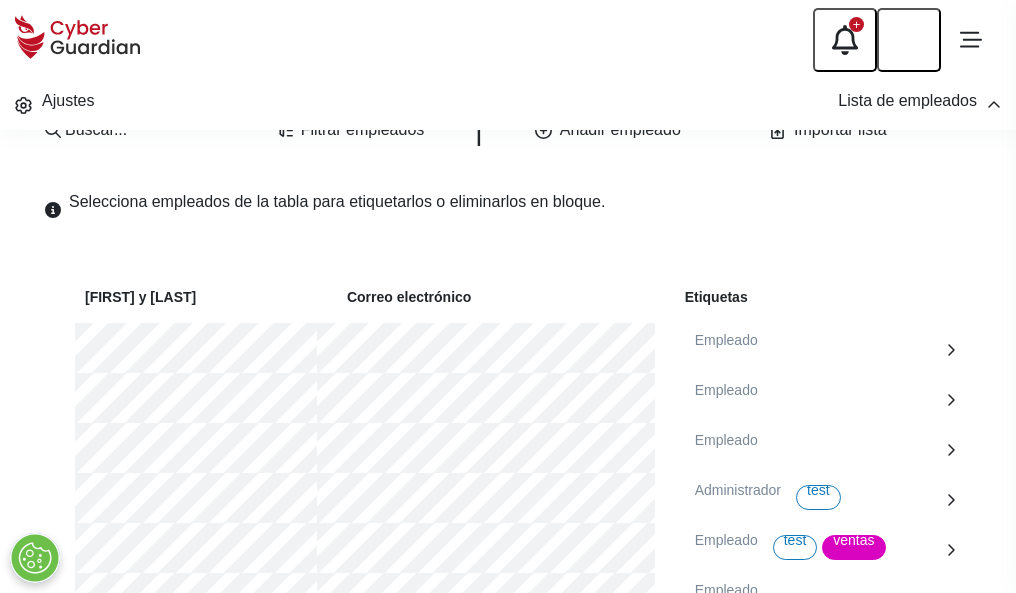 scroll, scrollTop: 1092, scrollLeft: 0, axis: vertical 